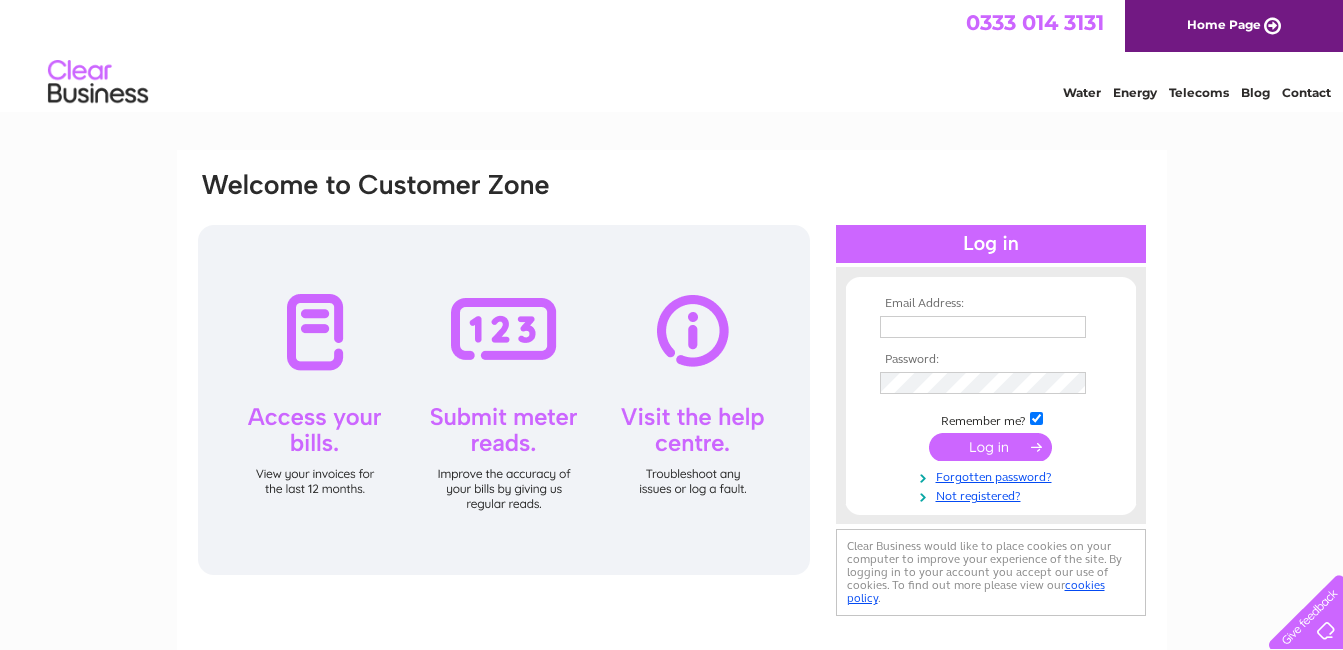 scroll, scrollTop: 0, scrollLeft: 0, axis: both 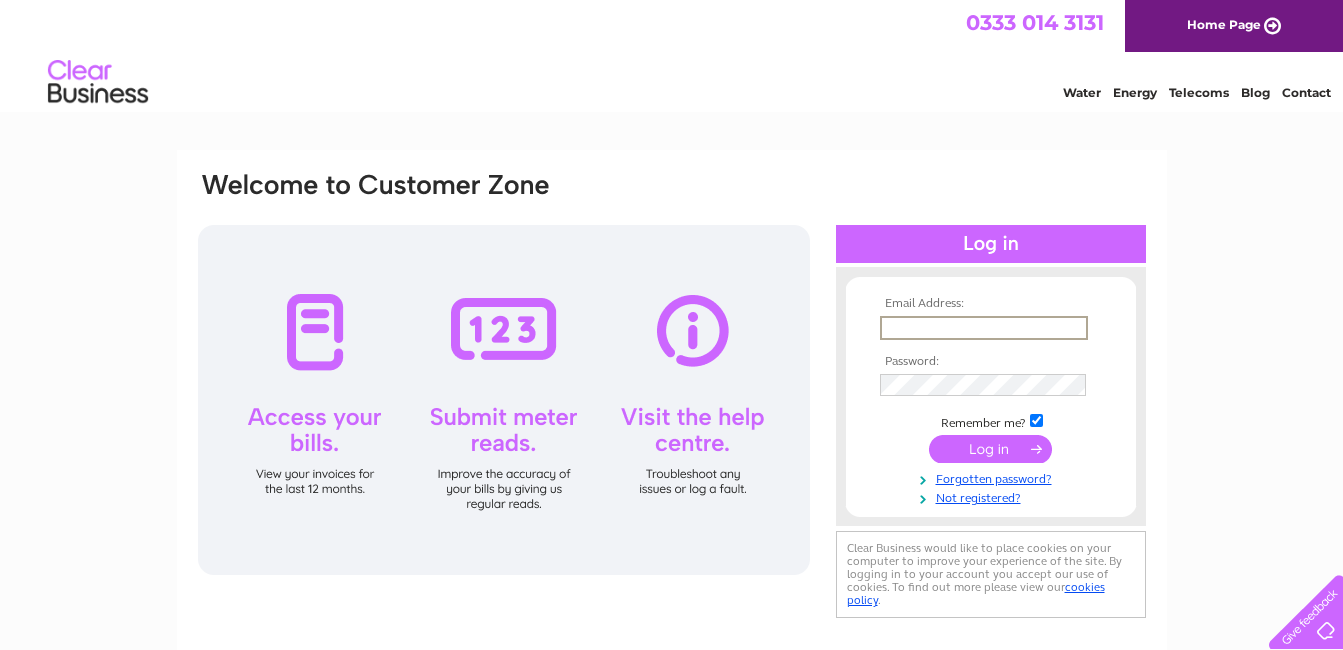 click at bounding box center (984, 328) 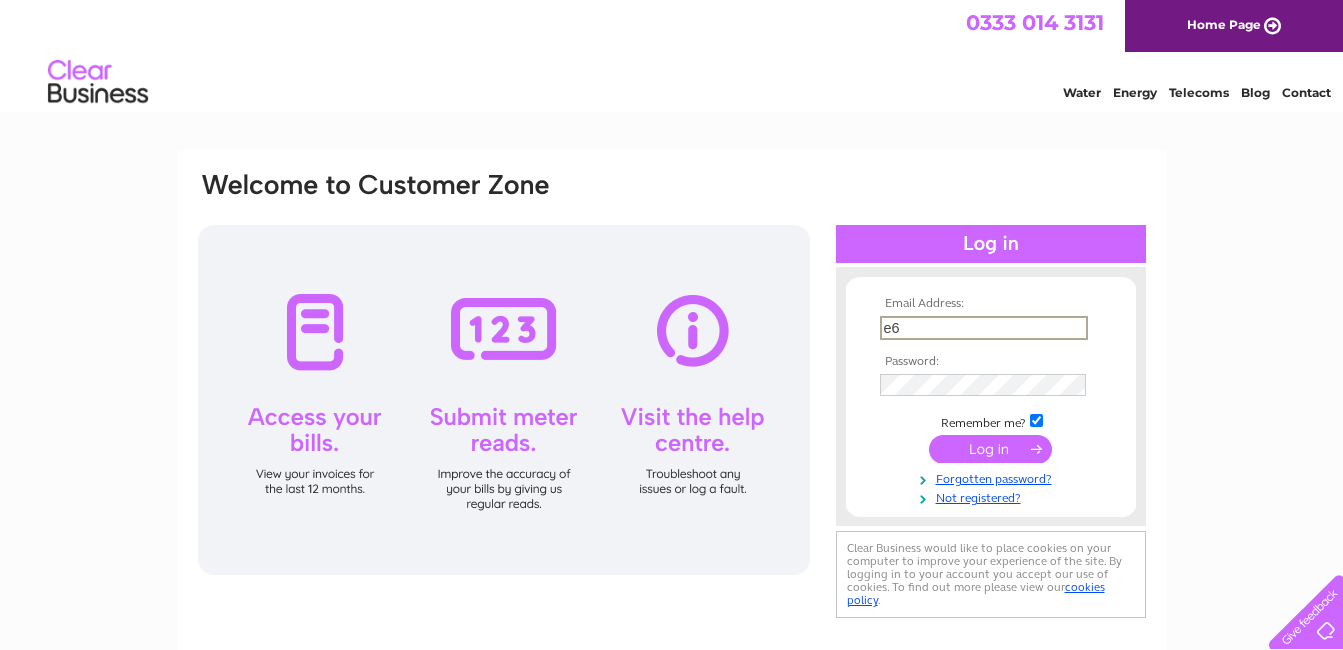 type on "e6gav@hotmail.co.uk" 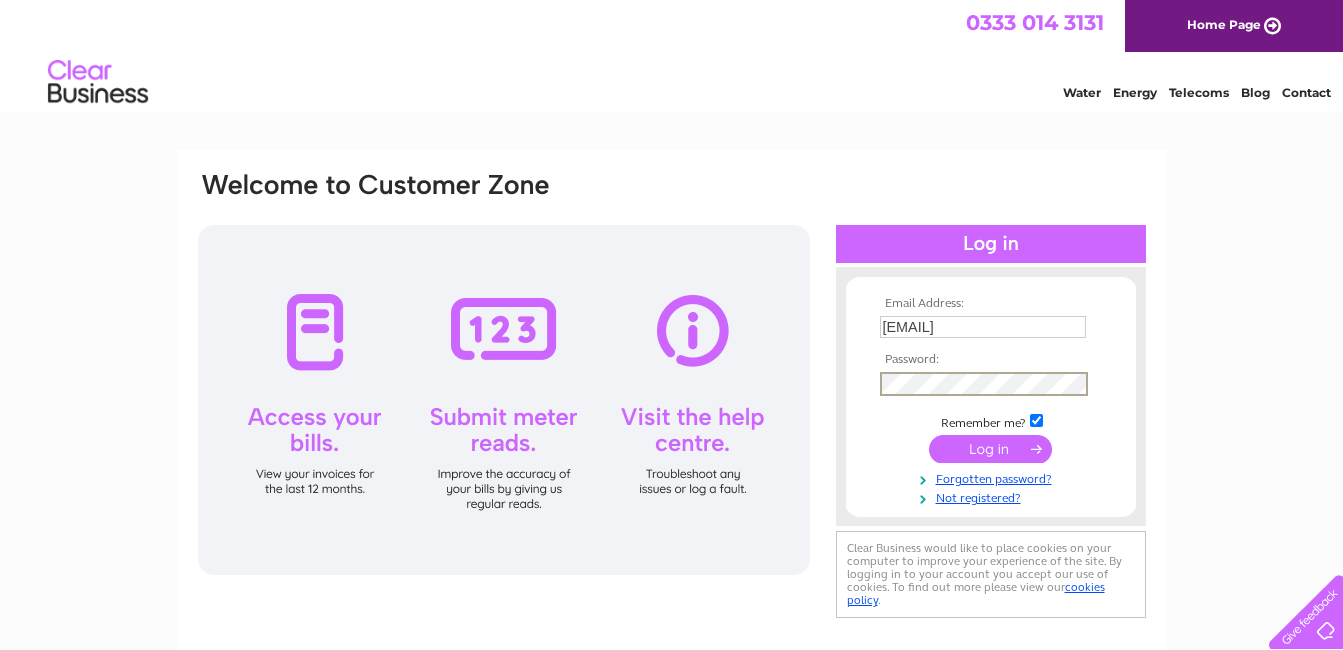 click at bounding box center [990, 449] 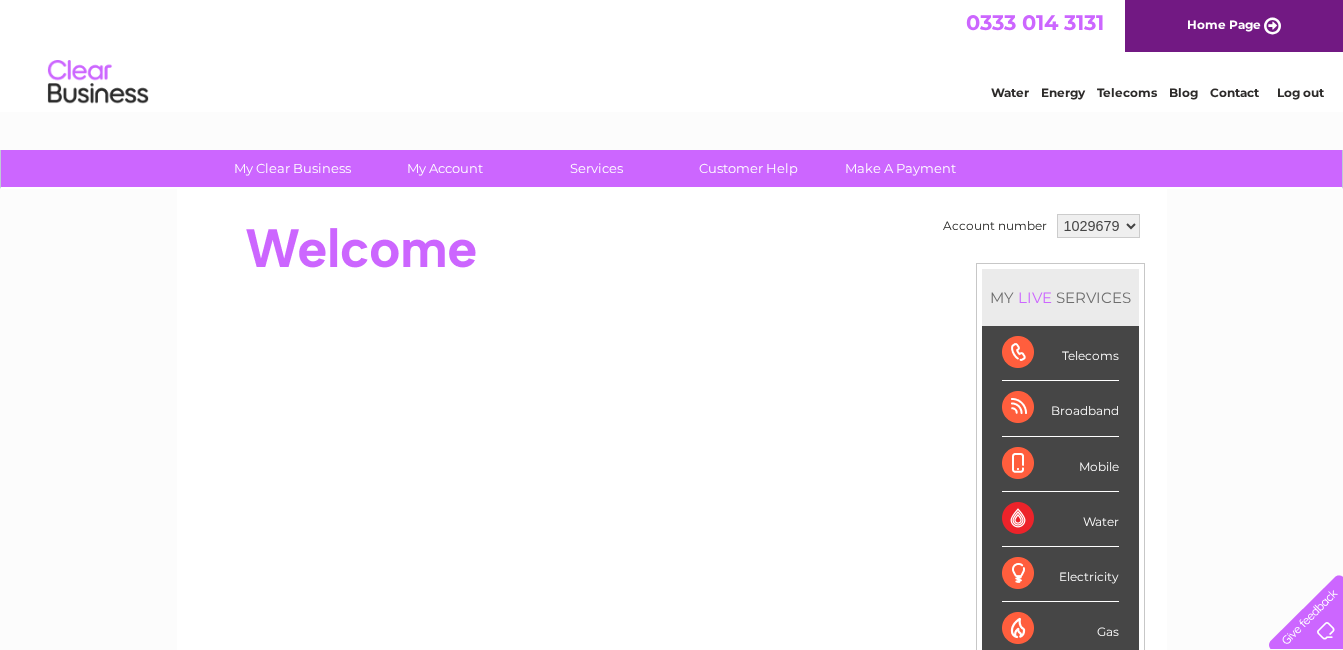 scroll, scrollTop: 0, scrollLeft: 0, axis: both 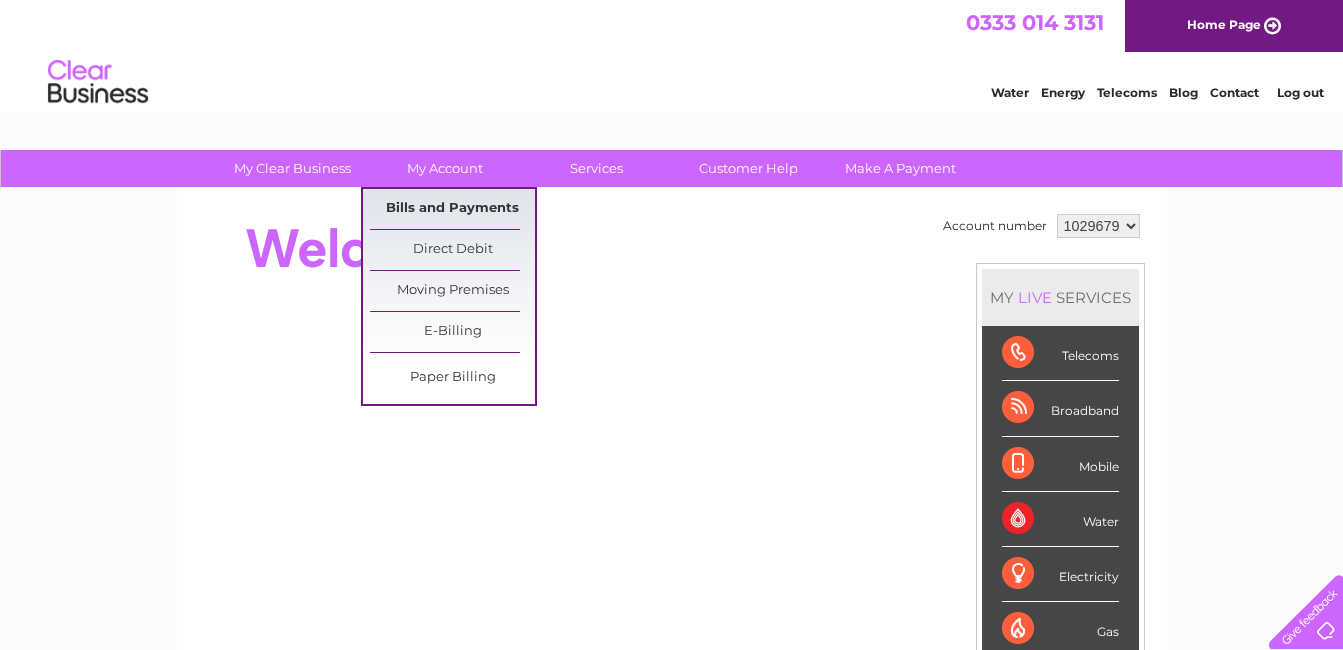 click on "Bills and Payments" at bounding box center [452, 209] 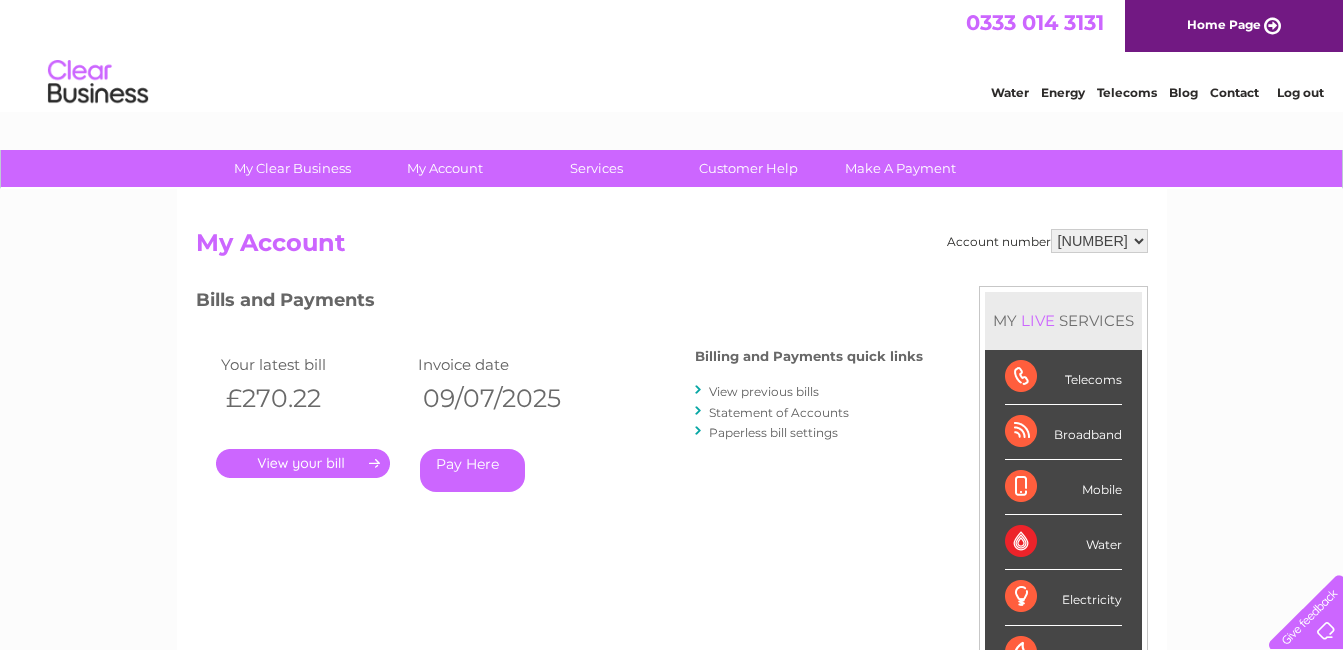 scroll, scrollTop: 0, scrollLeft: 0, axis: both 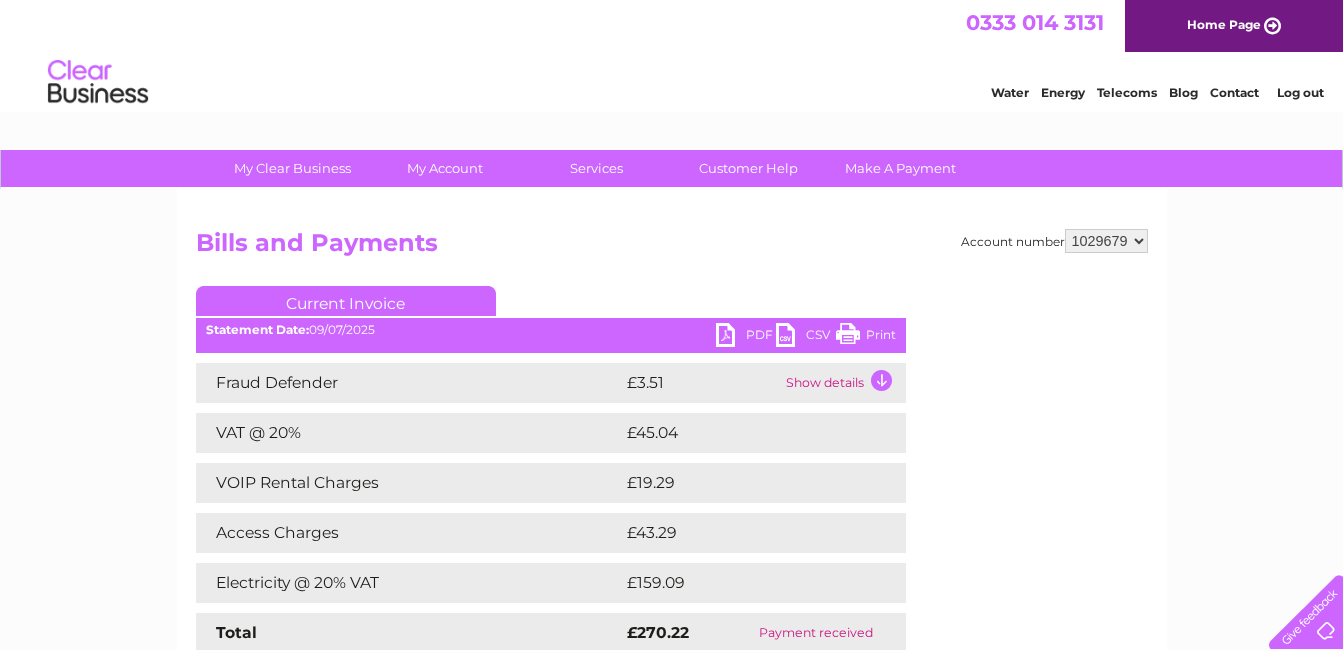 click on "VAT @ 20%" at bounding box center [409, 433] 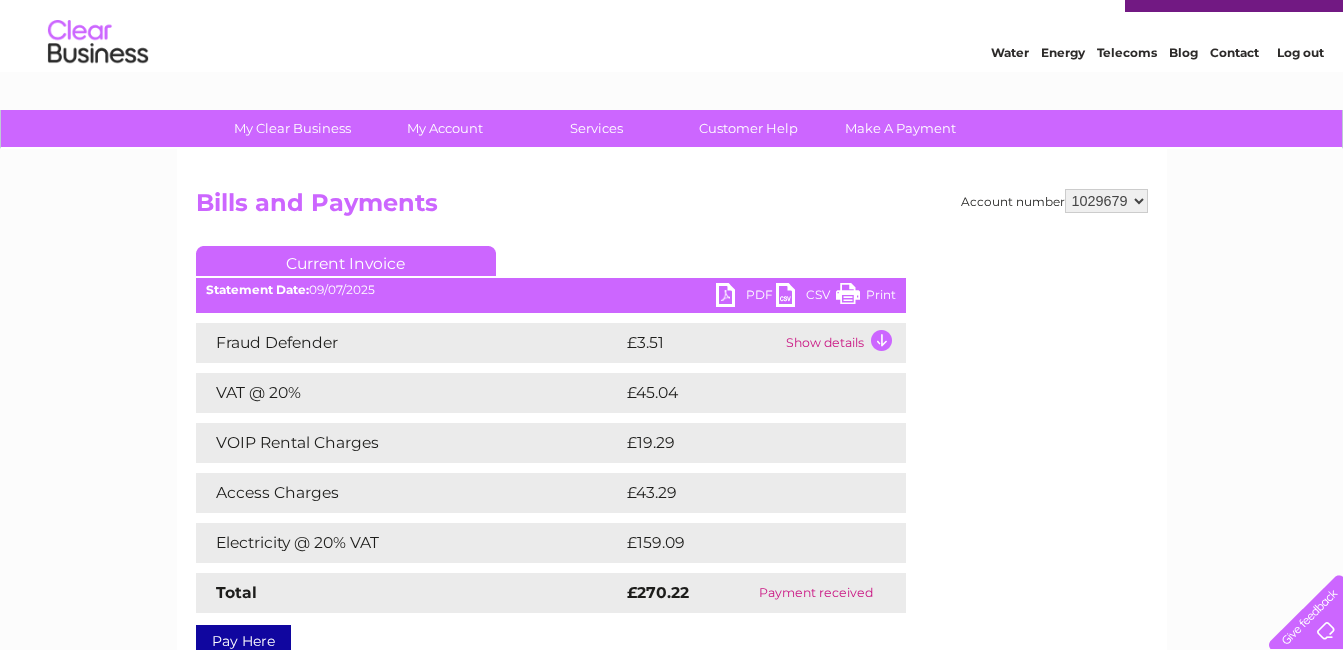 scroll, scrollTop: 80, scrollLeft: 0, axis: vertical 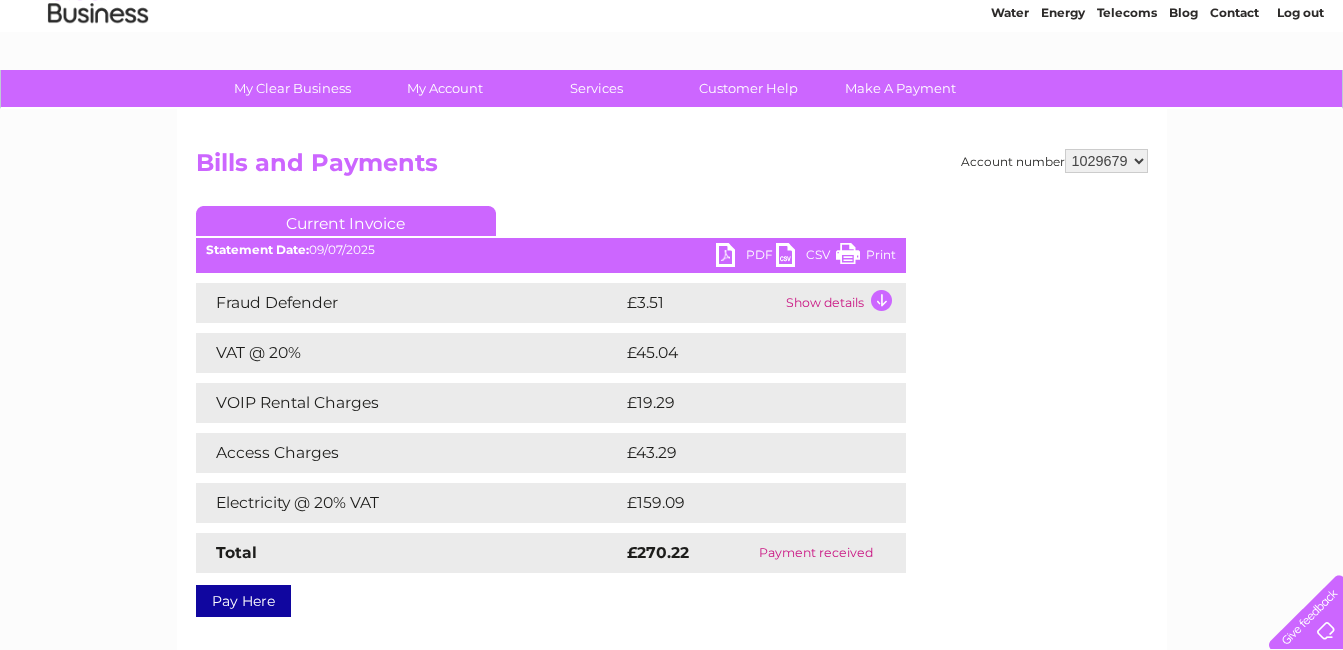 click on "PDF" at bounding box center (746, 257) 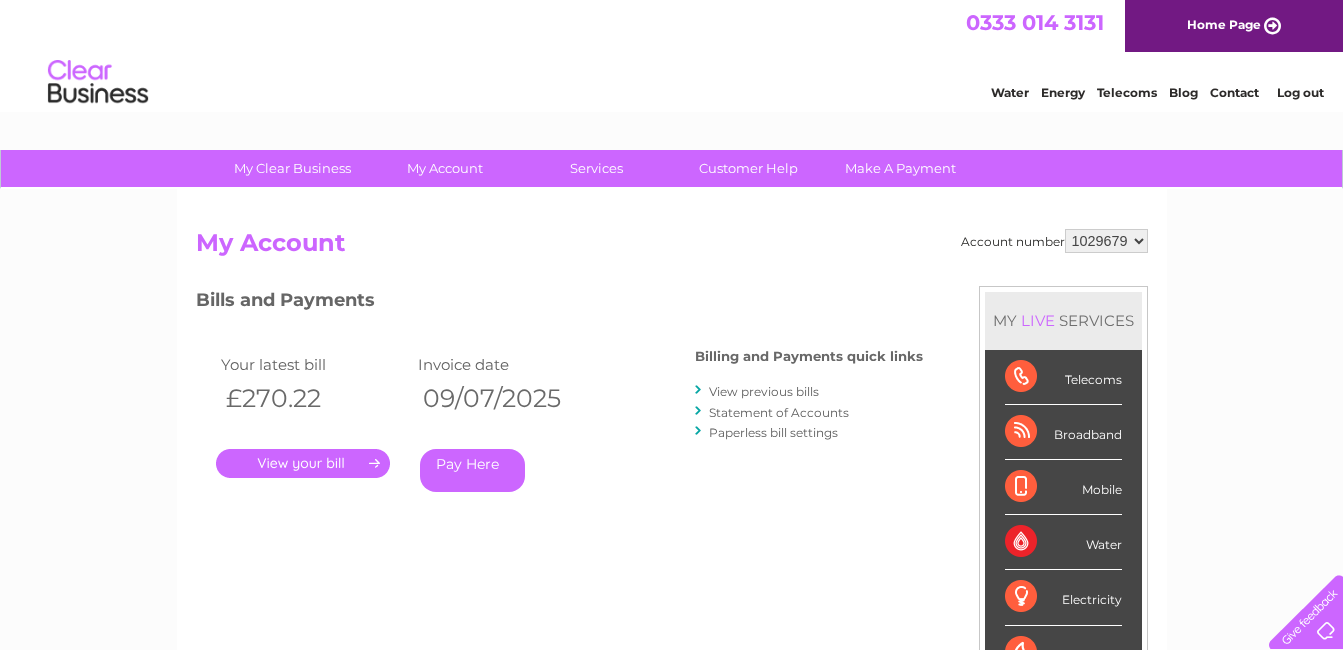 scroll, scrollTop: 0, scrollLeft: 0, axis: both 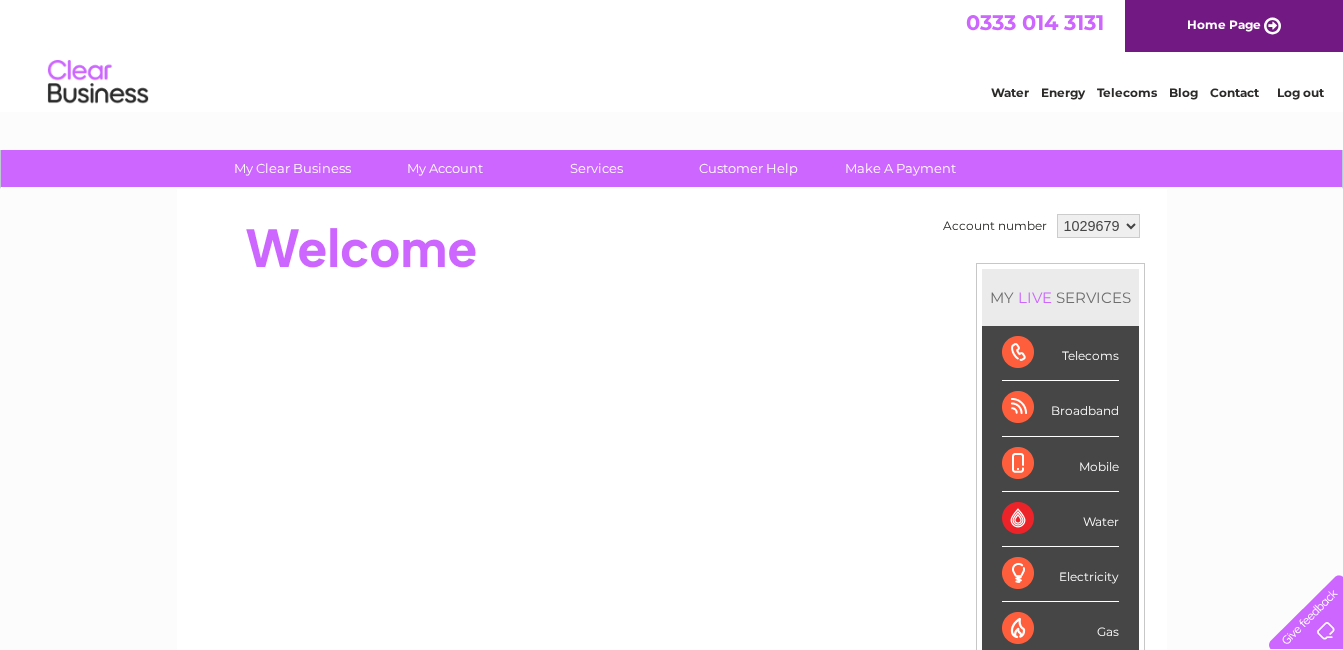 click on "Log out" at bounding box center [1300, 92] 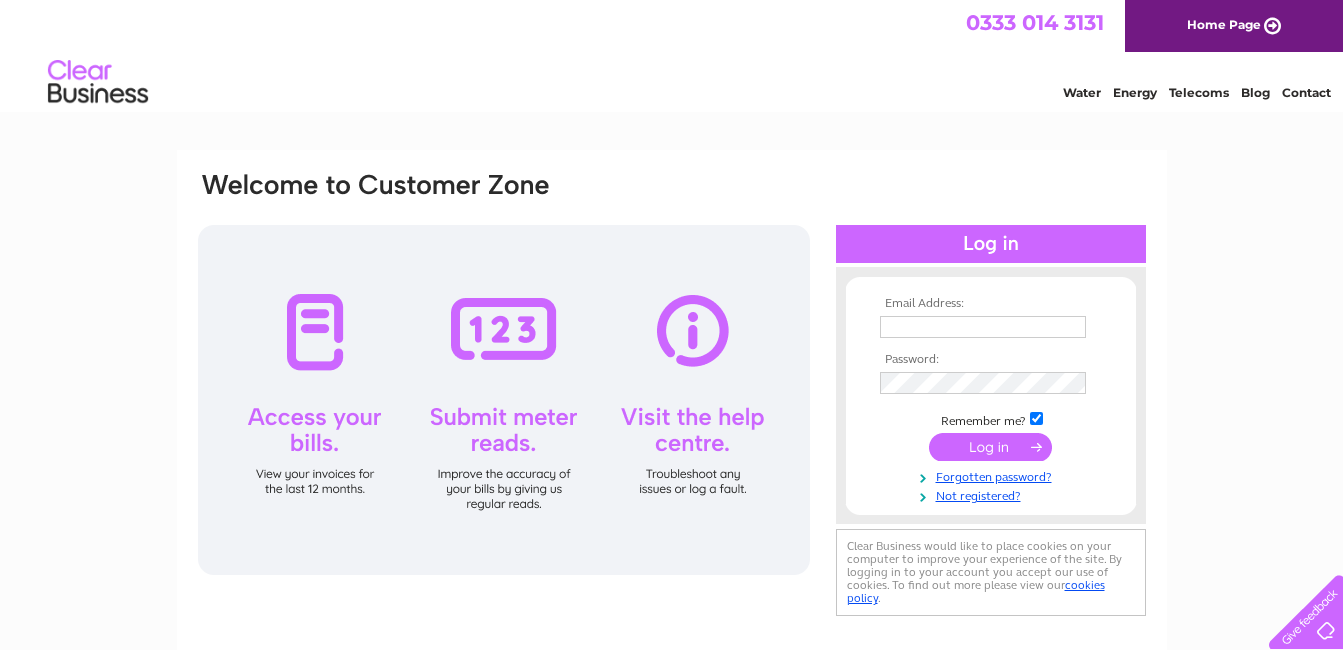 scroll, scrollTop: 0, scrollLeft: 0, axis: both 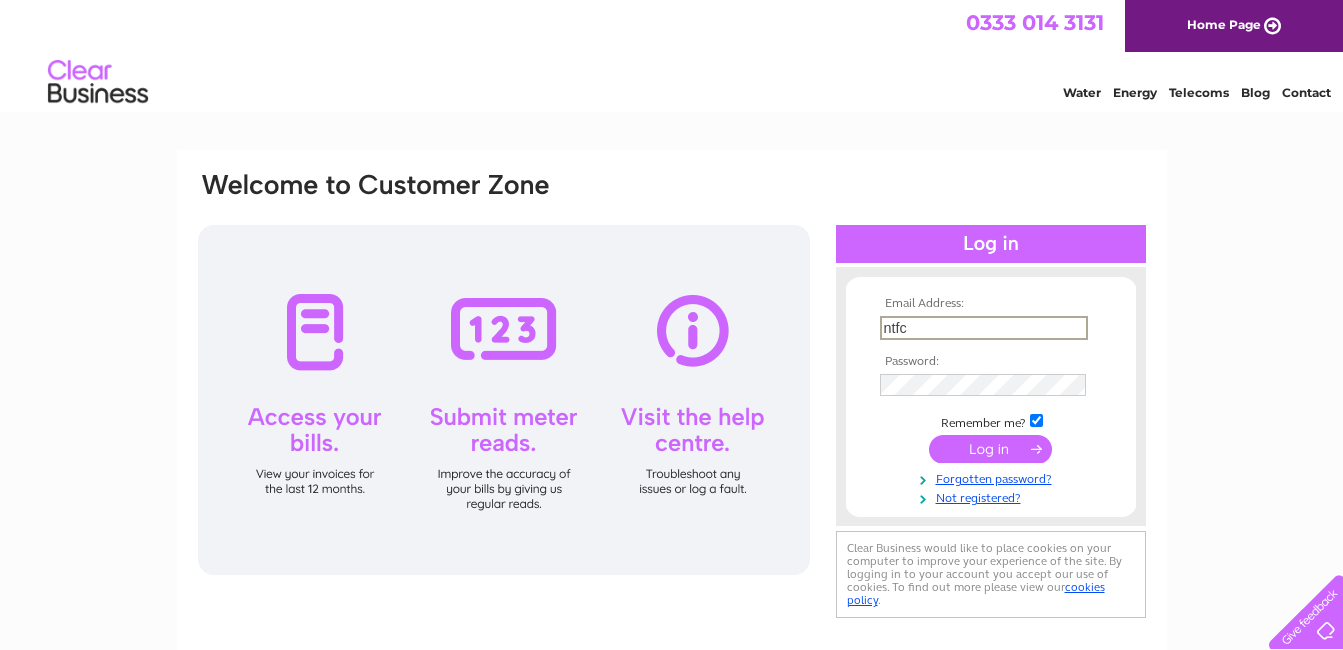 type on "ntfcyouthtreasurer@outlook.com" 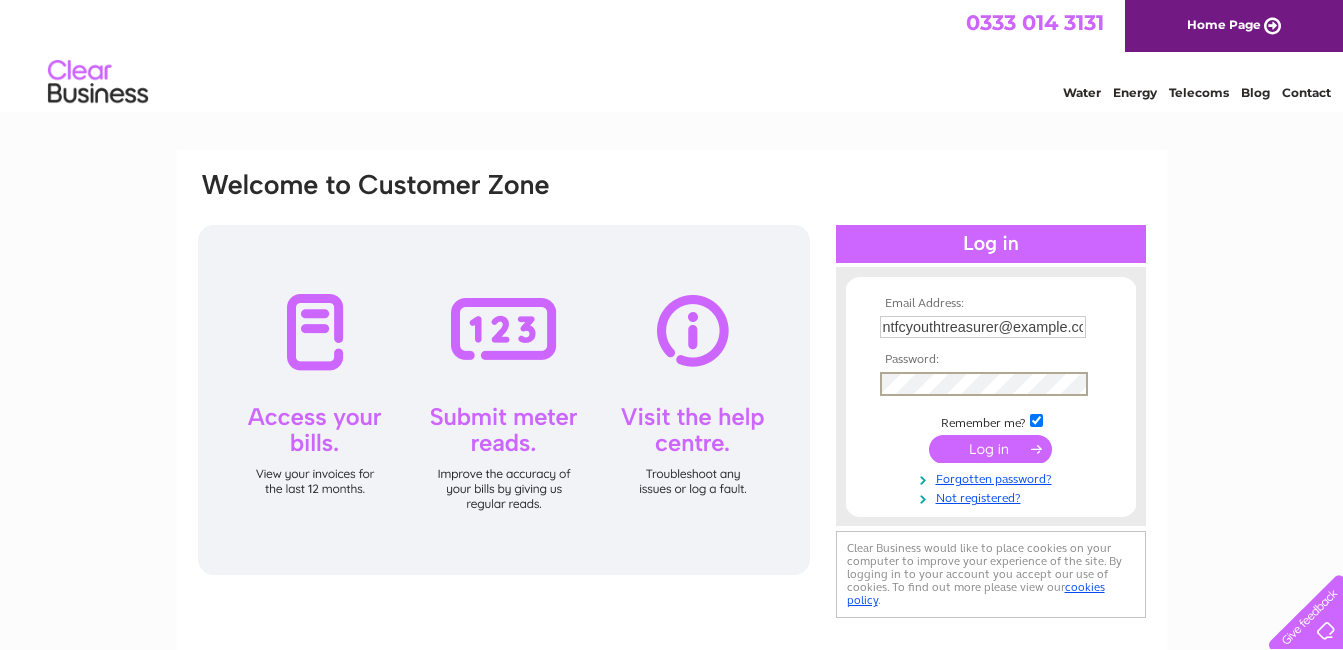 click at bounding box center [990, 449] 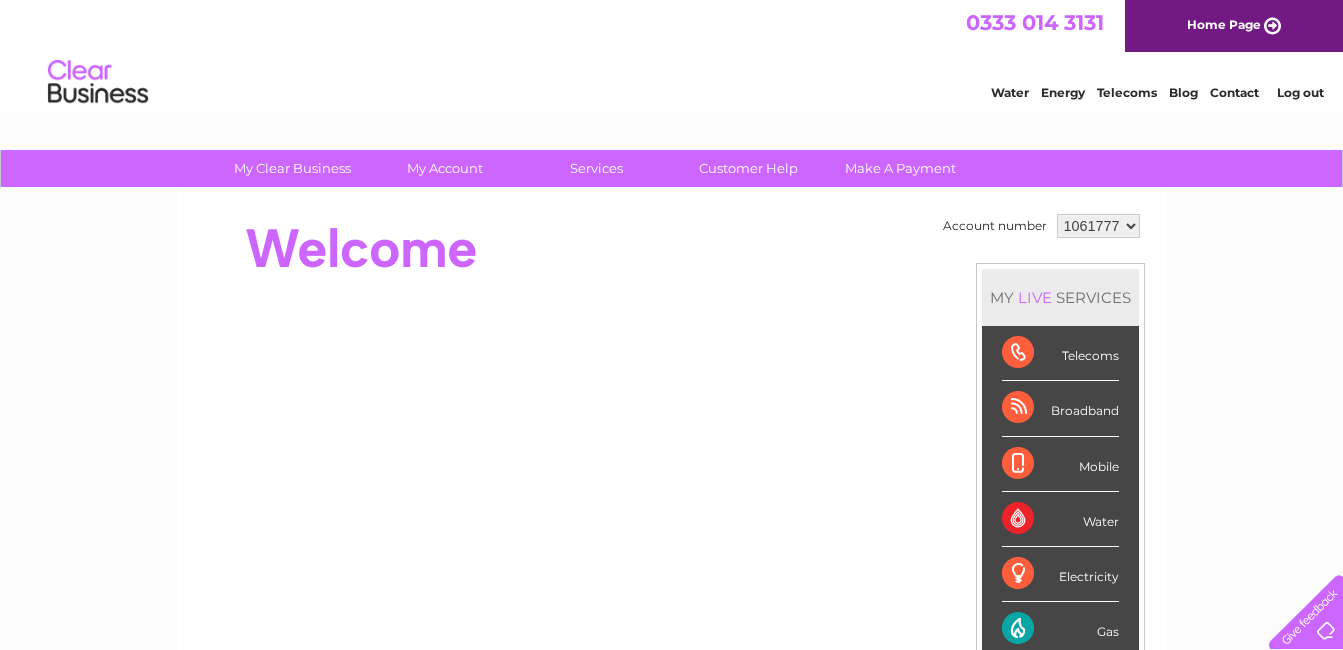 scroll, scrollTop: 0, scrollLeft: 0, axis: both 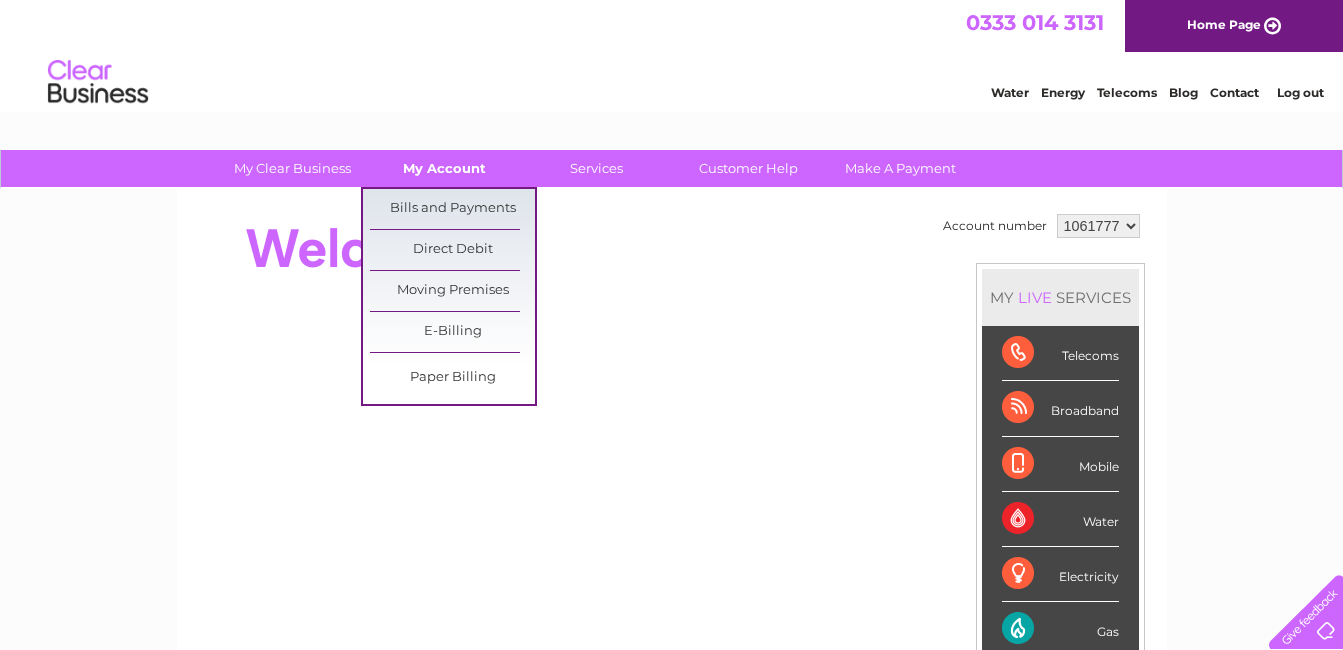 click on "My Account" at bounding box center [444, 168] 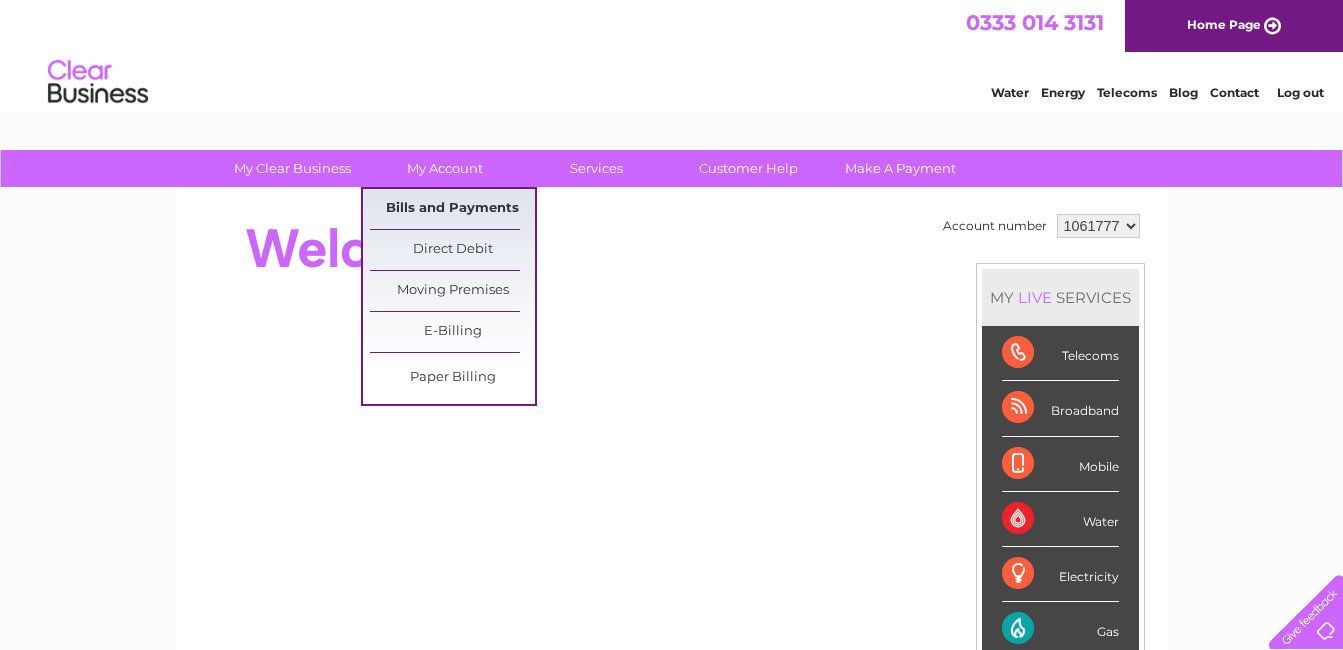 click on "Bills and Payments" at bounding box center (452, 209) 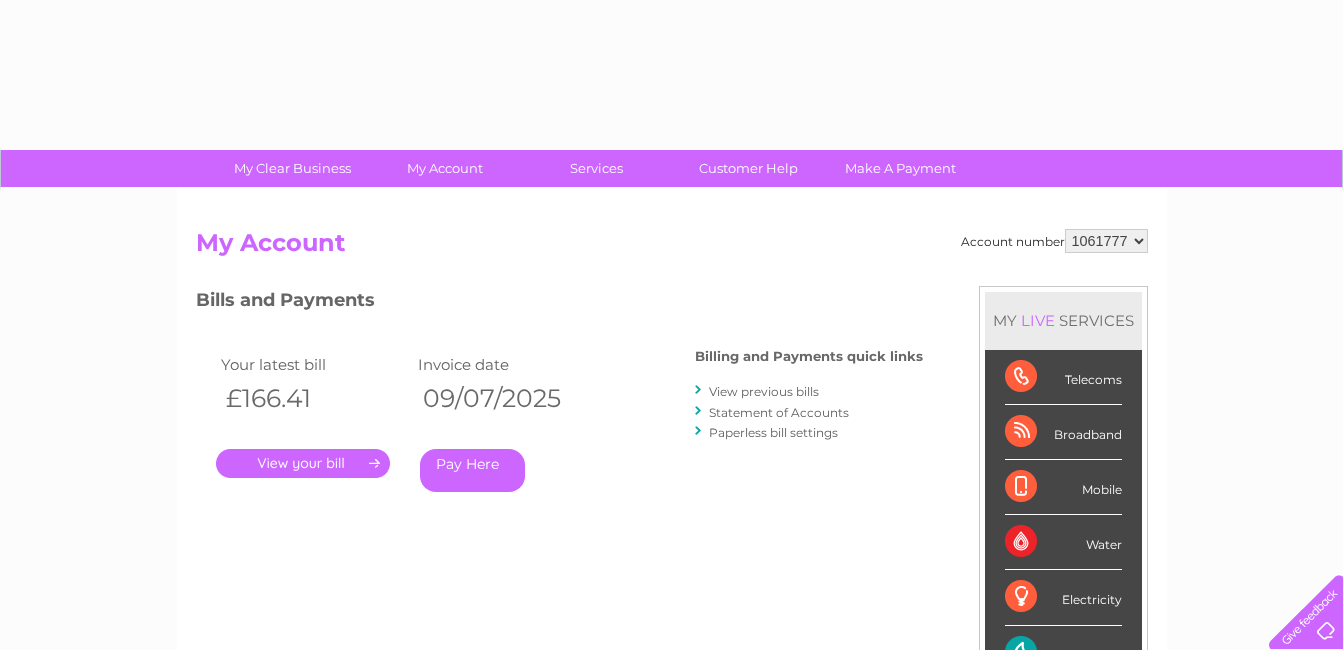 scroll, scrollTop: 0, scrollLeft: 0, axis: both 